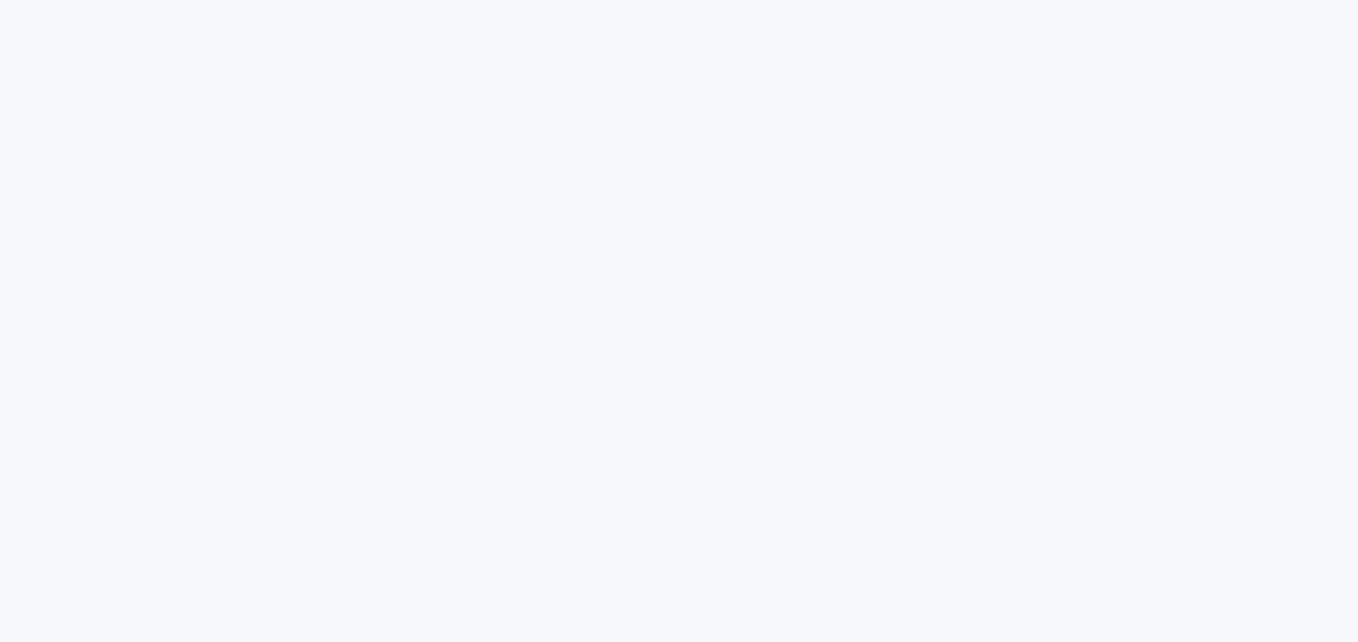 scroll, scrollTop: 0, scrollLeft: 0, axis: both 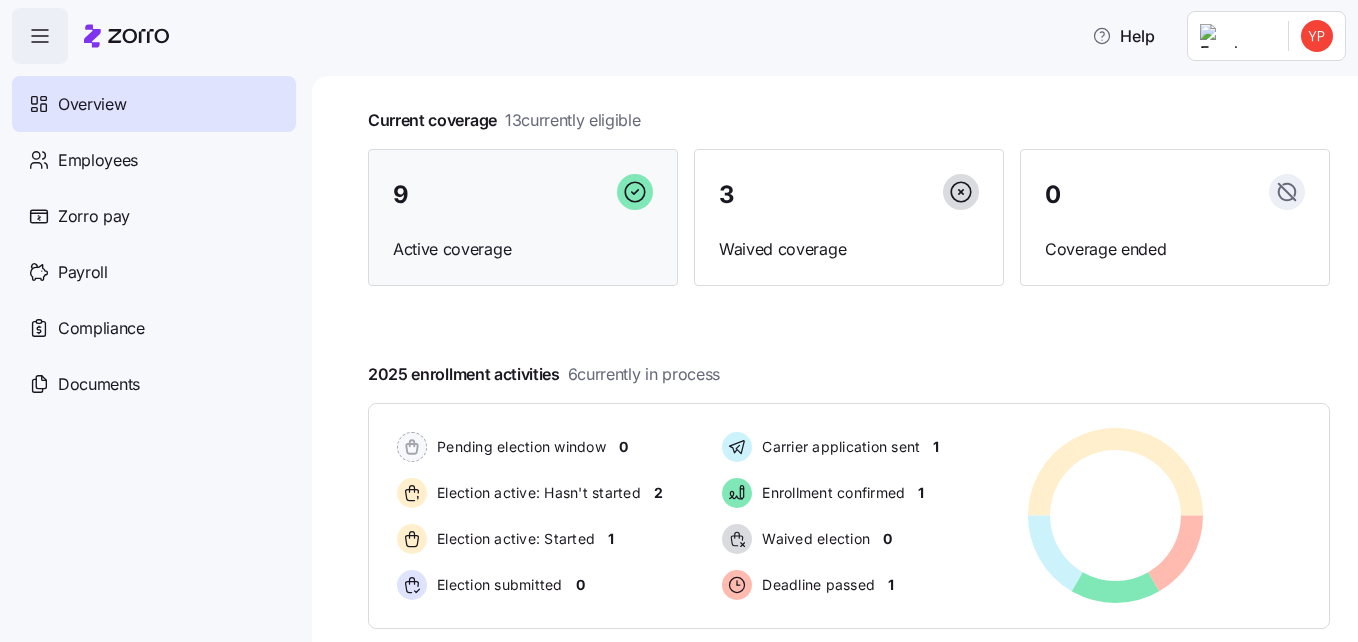 click on "[NUMBER] Active coverage" at bounding box center (523, 218) 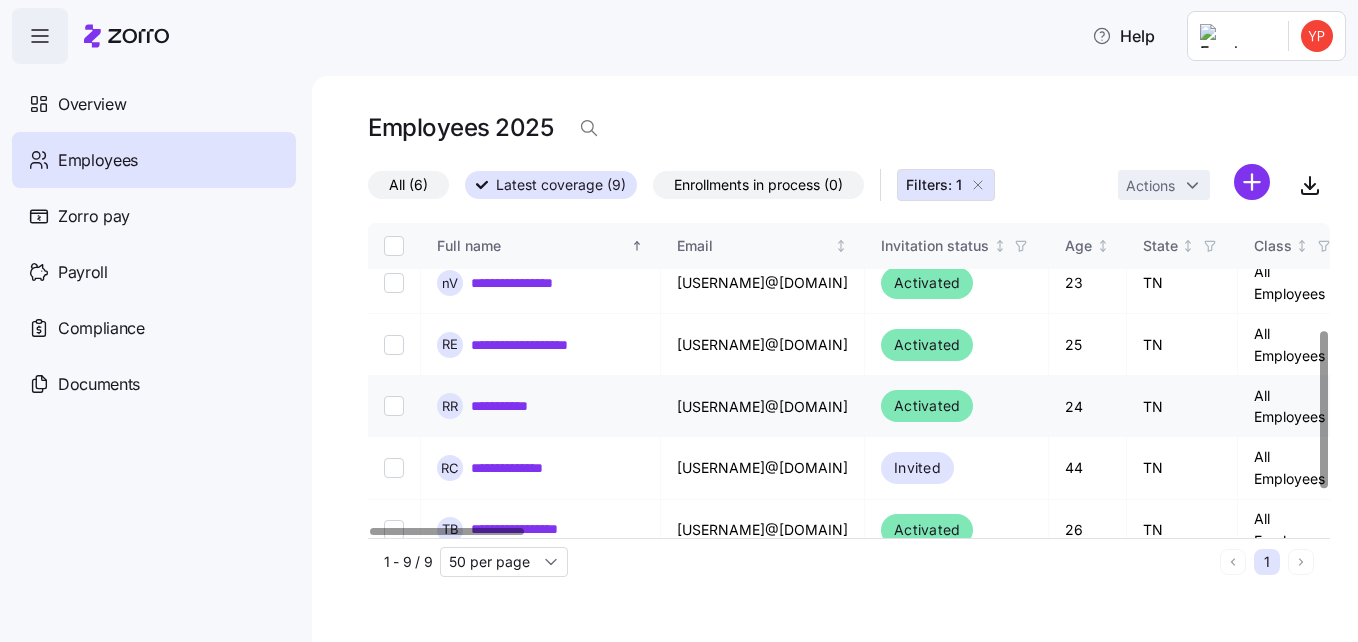 scroll, scrollTop: 284, scrollLeft: 0, axis: vertical 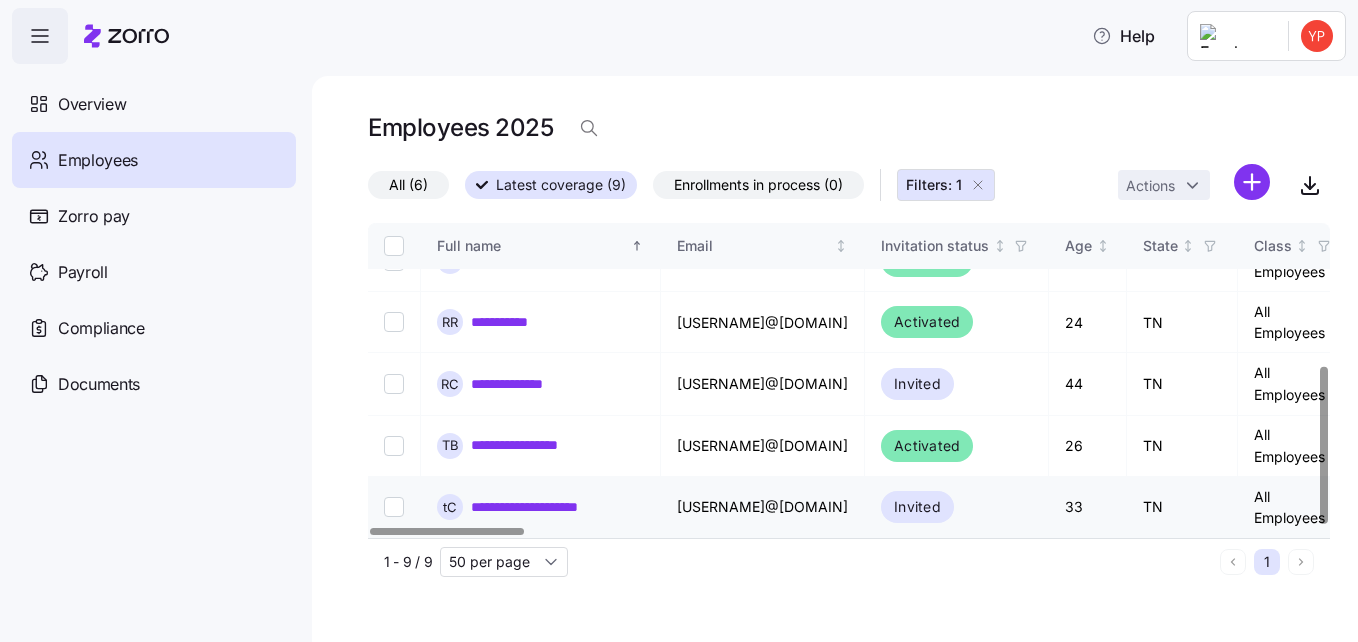 click on "**********" at bounding box center [541, 507] 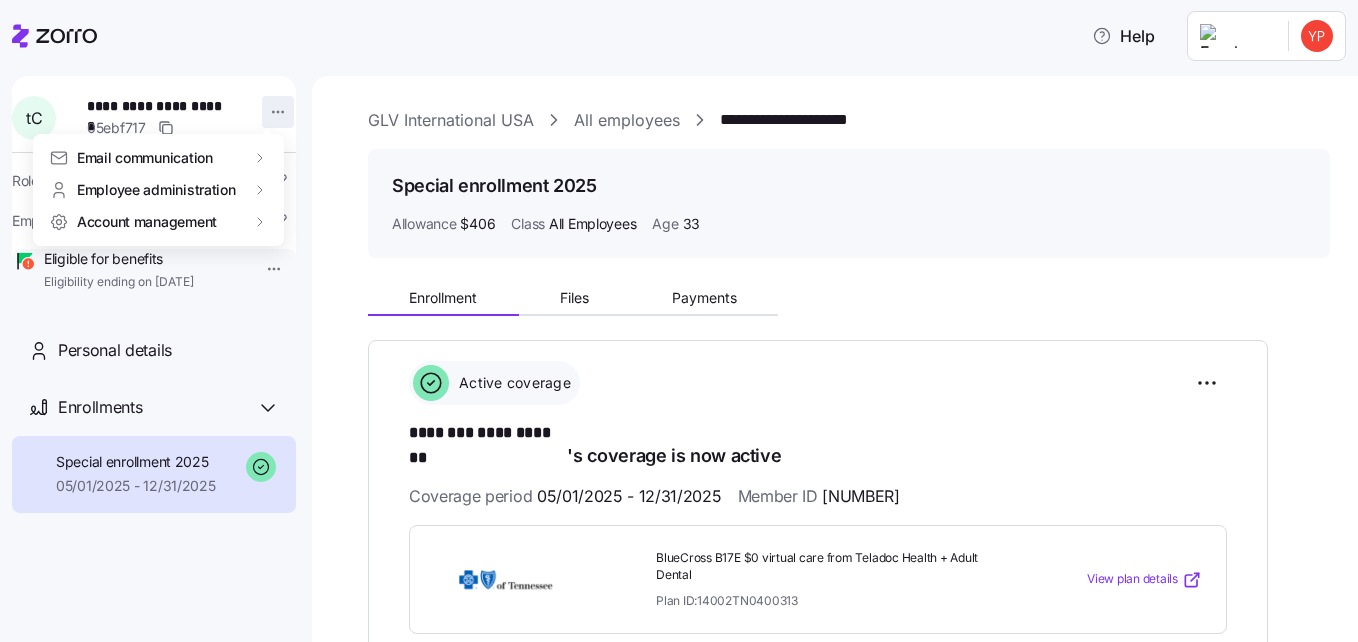 click on "**********" at bounding box center [679, 315] 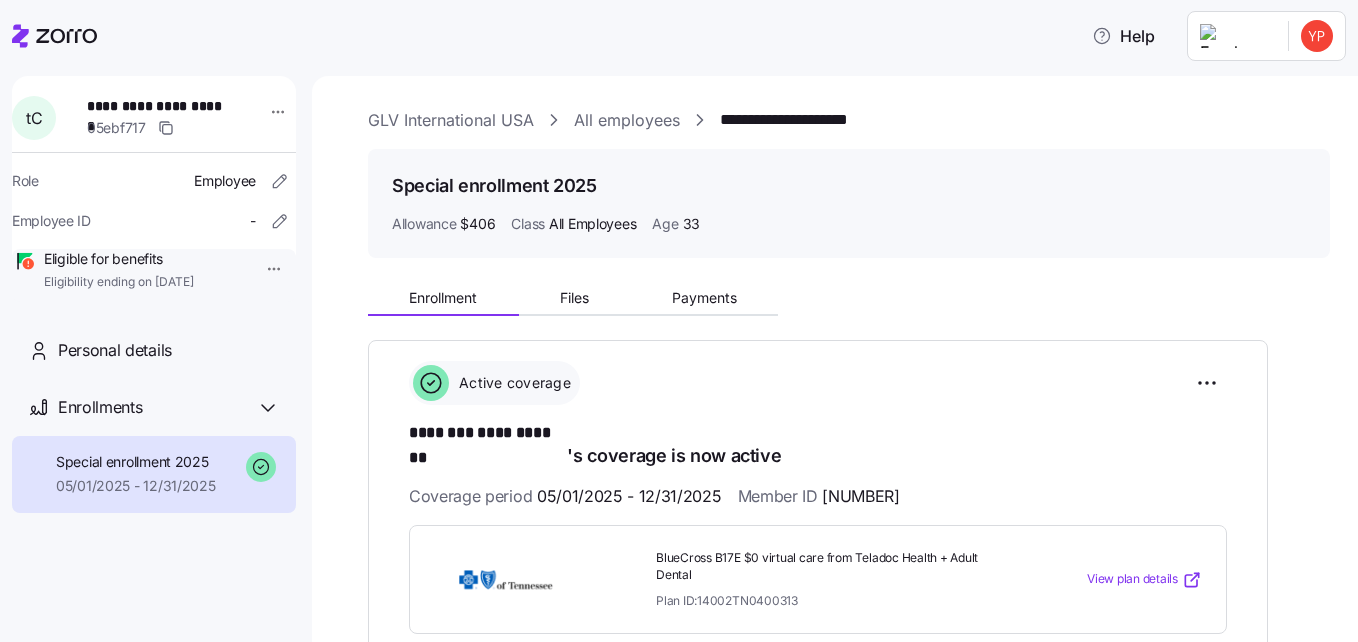click on "**********" at bounding box center (679, 315) 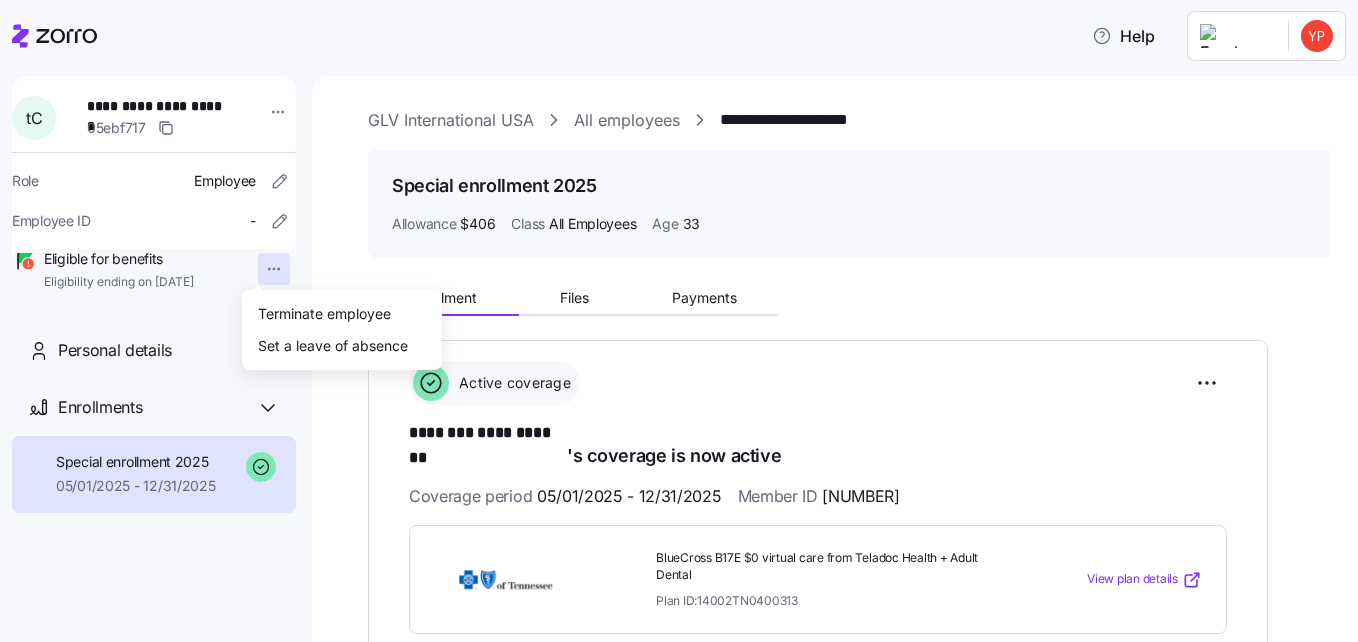 click on "**********" at bounding box center (679, 315) 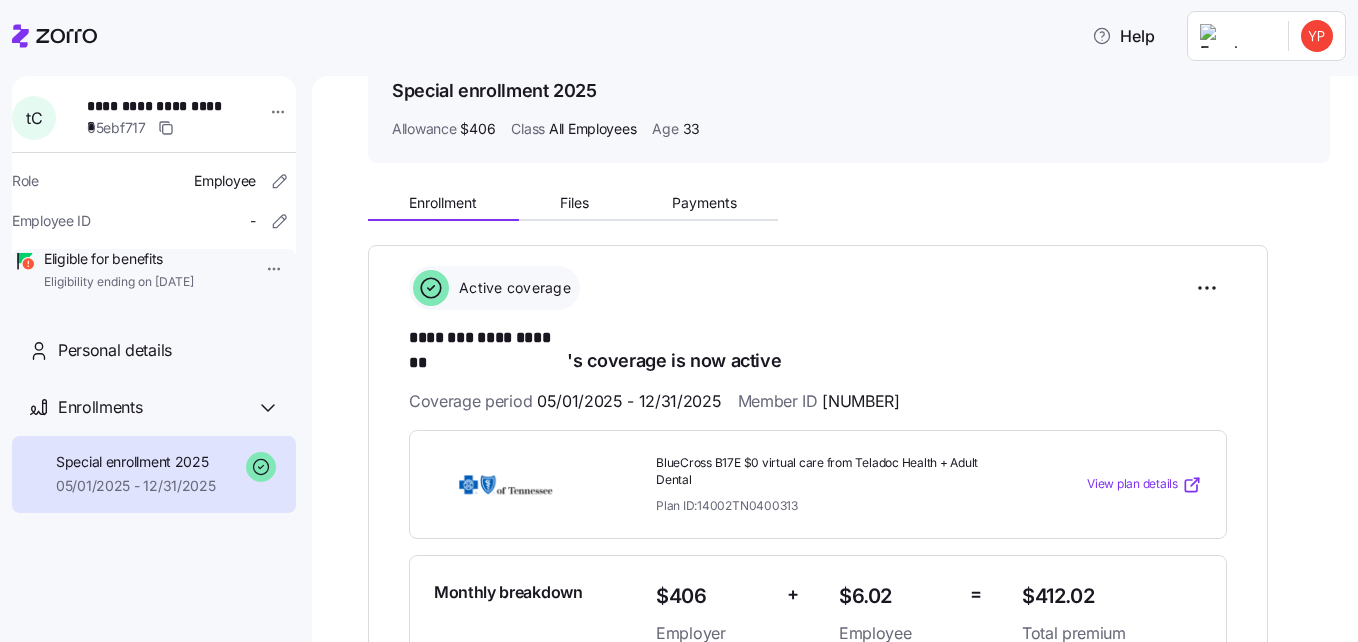 scroll, scrollTop: 0, scrollLeft: 0, axis: both 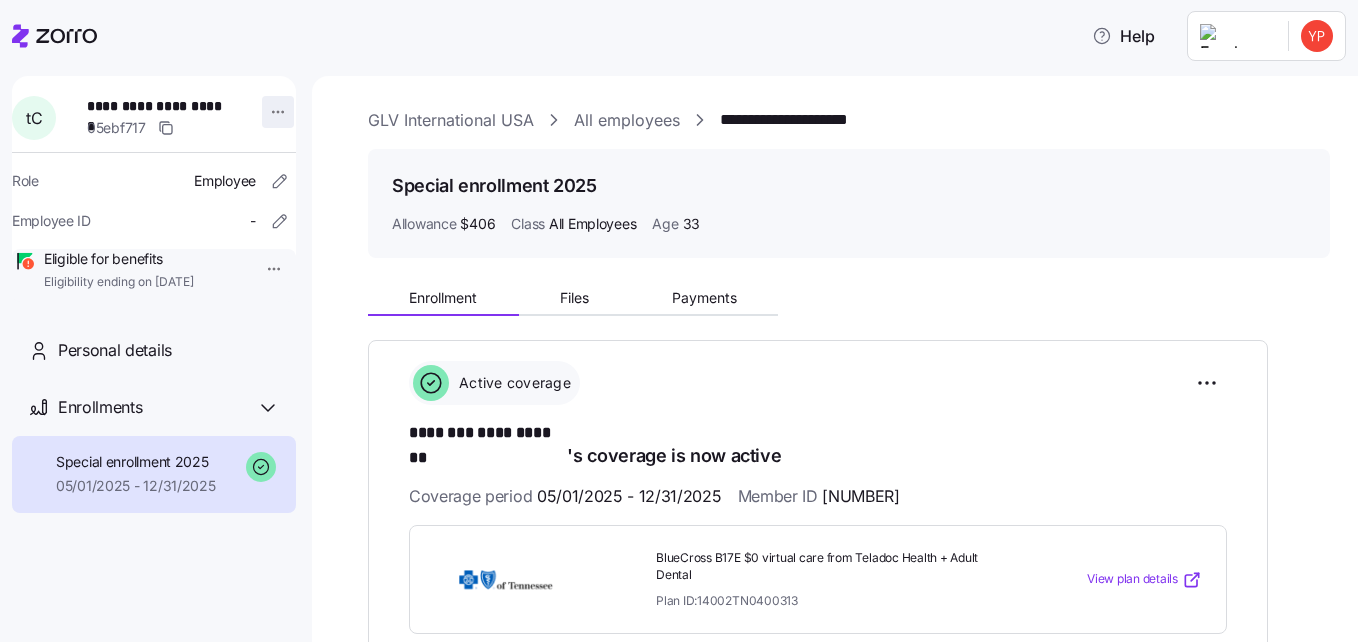 click on "**********" at bounding box center (679, 315) 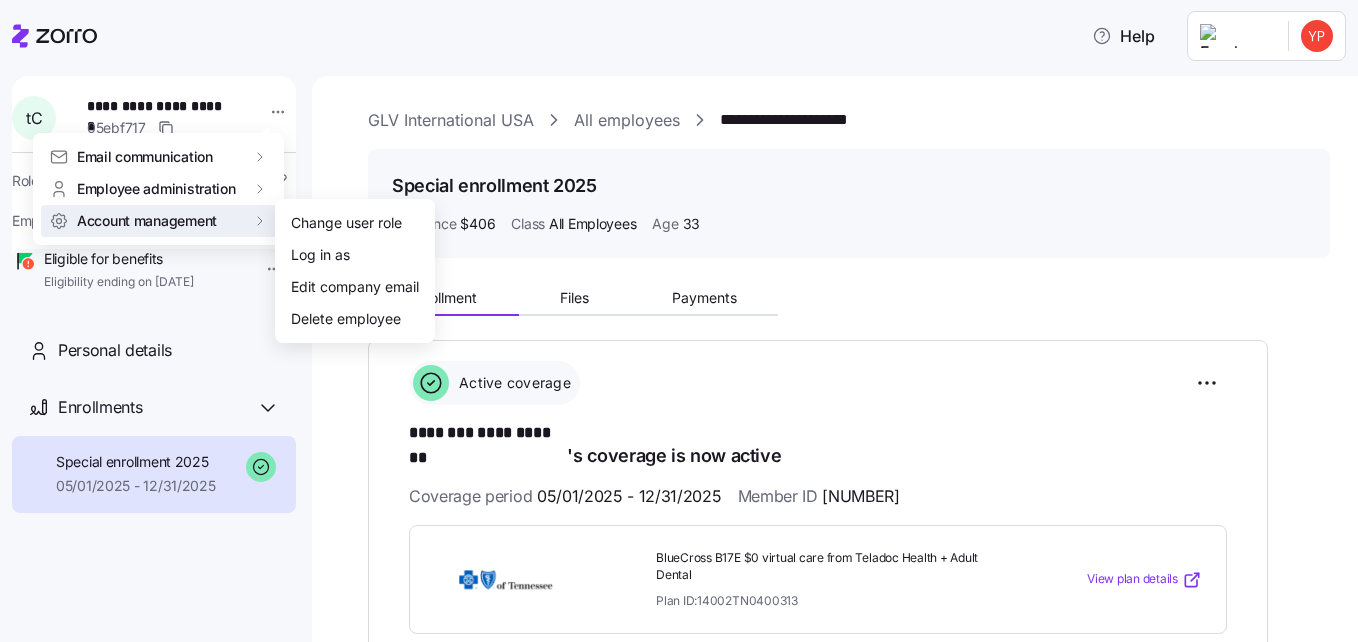 click on "**********" at bounding box center [679, 315] 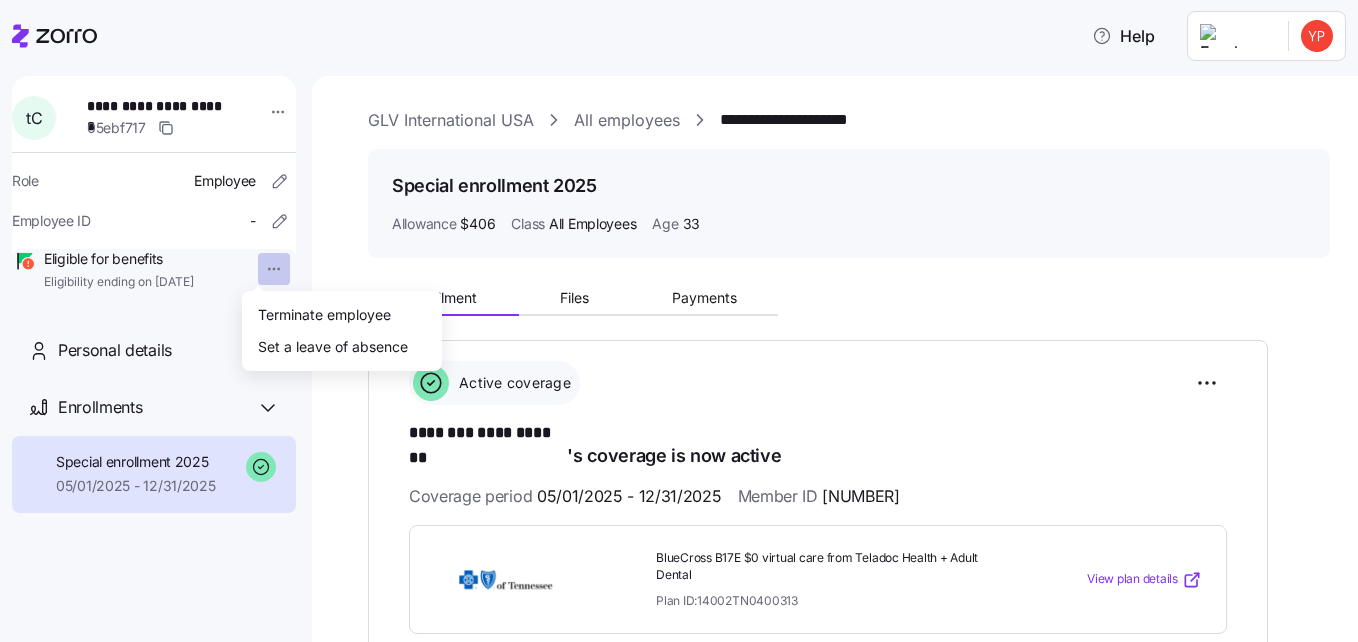 click on "**********" at bounding box center (679, 315) 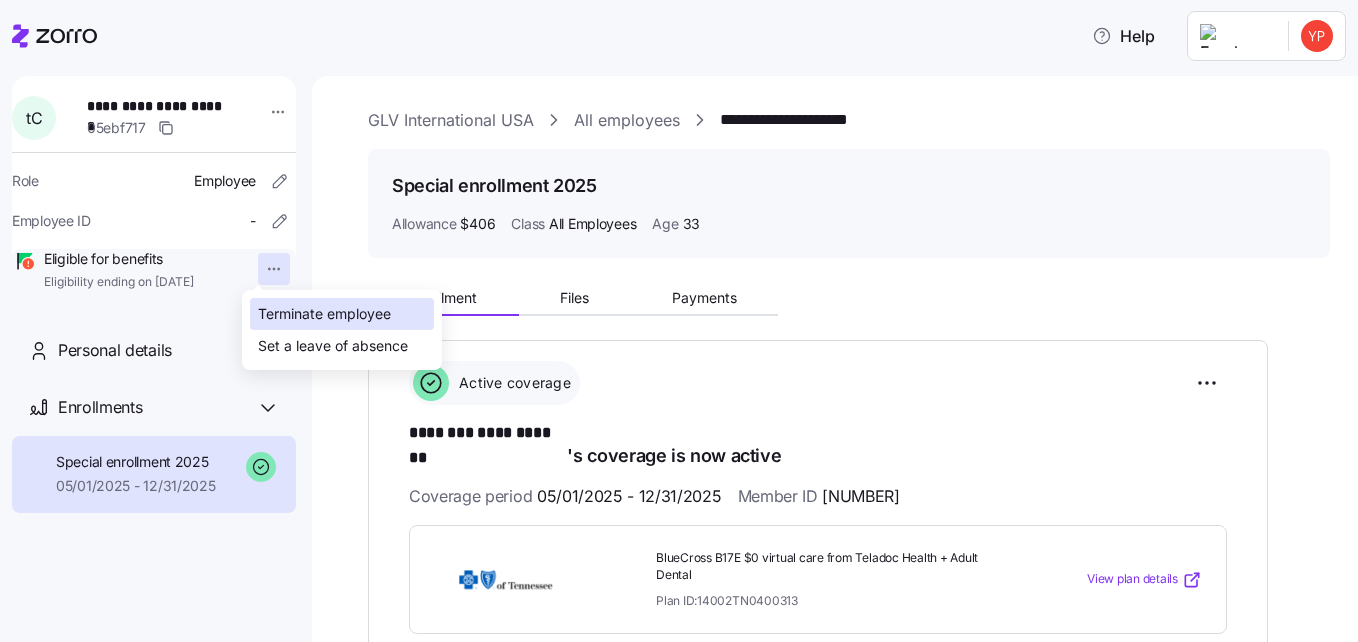 click on "Terminate employee" at bounding box center (324, 314) 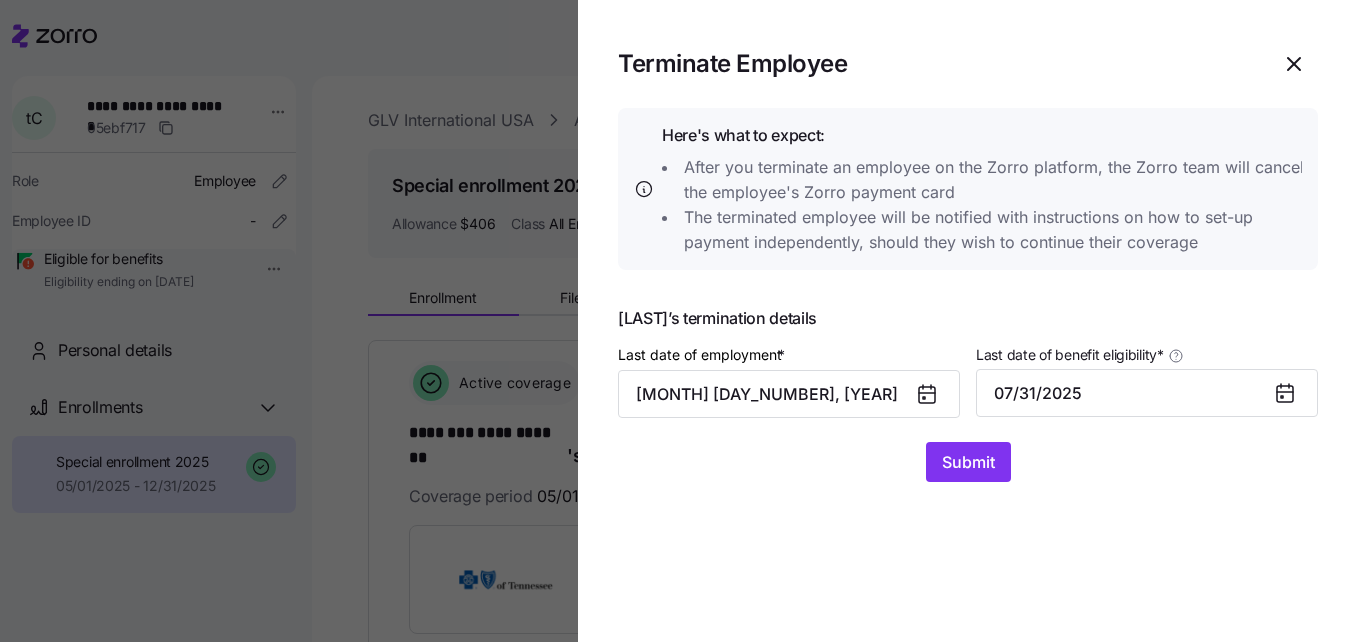 click 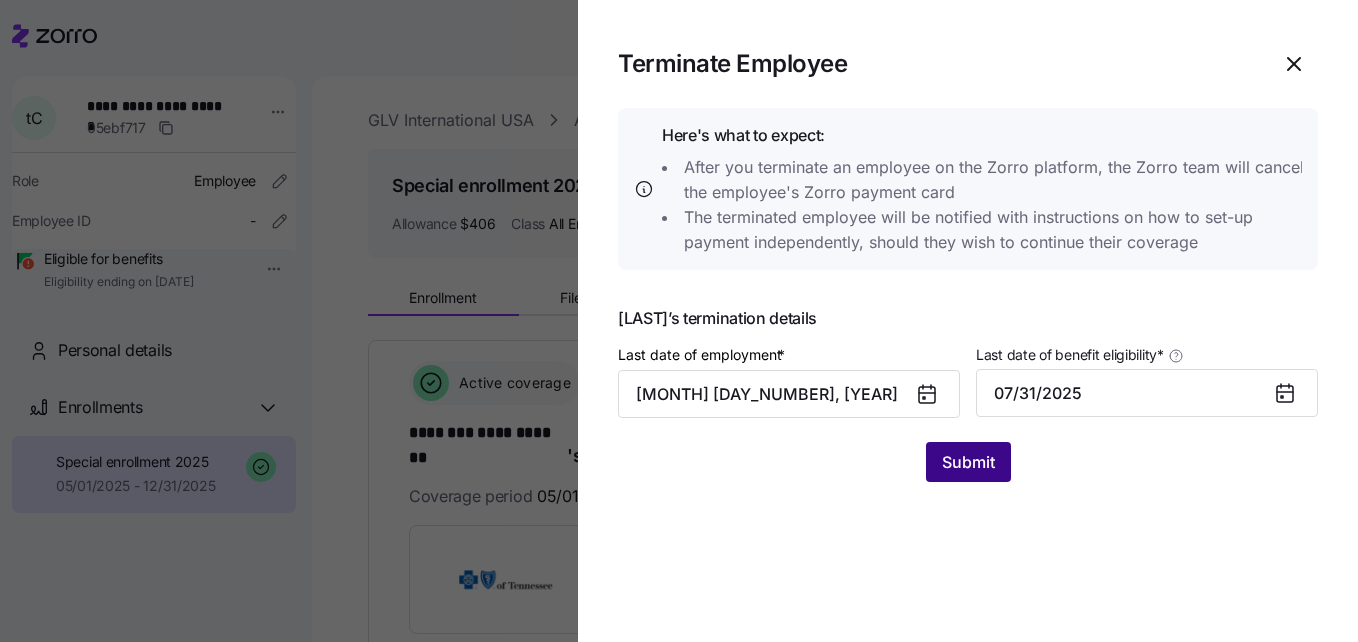 click on "Submit" at bounding box center (968, 462) 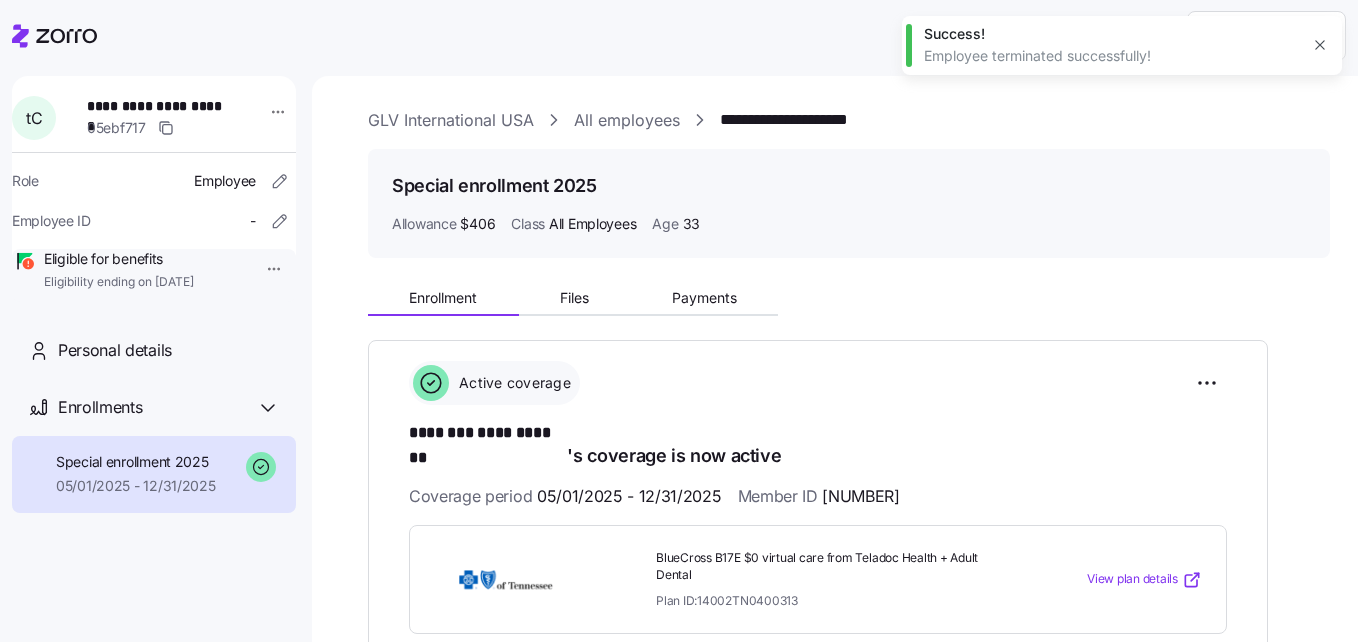click 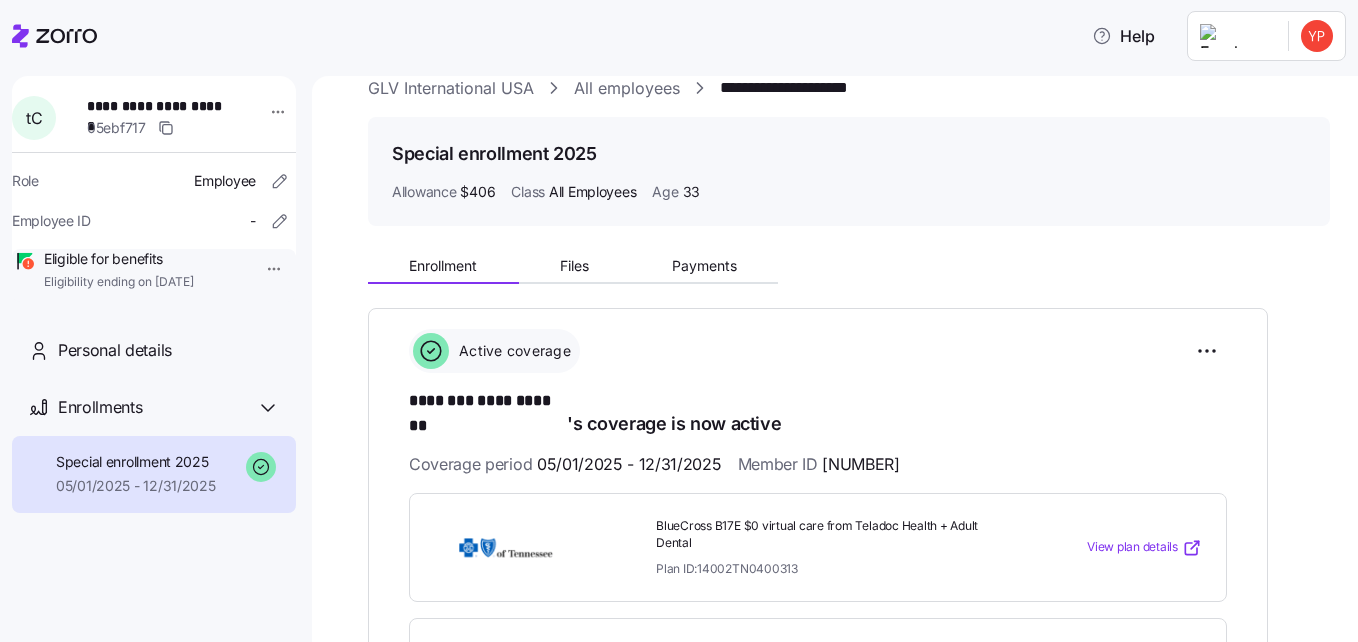 scroll, scrollTop: 0, scrollLeft: 0, axis: both 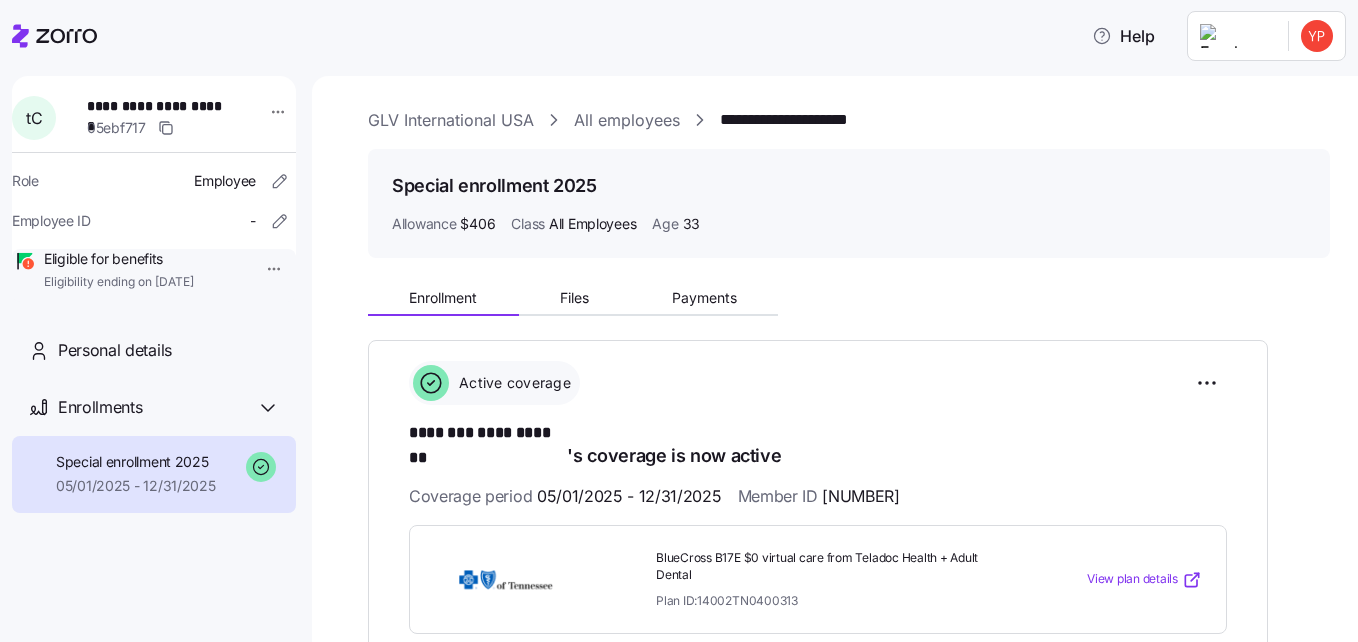 click on "All employees" at bounding box center (627, 120) 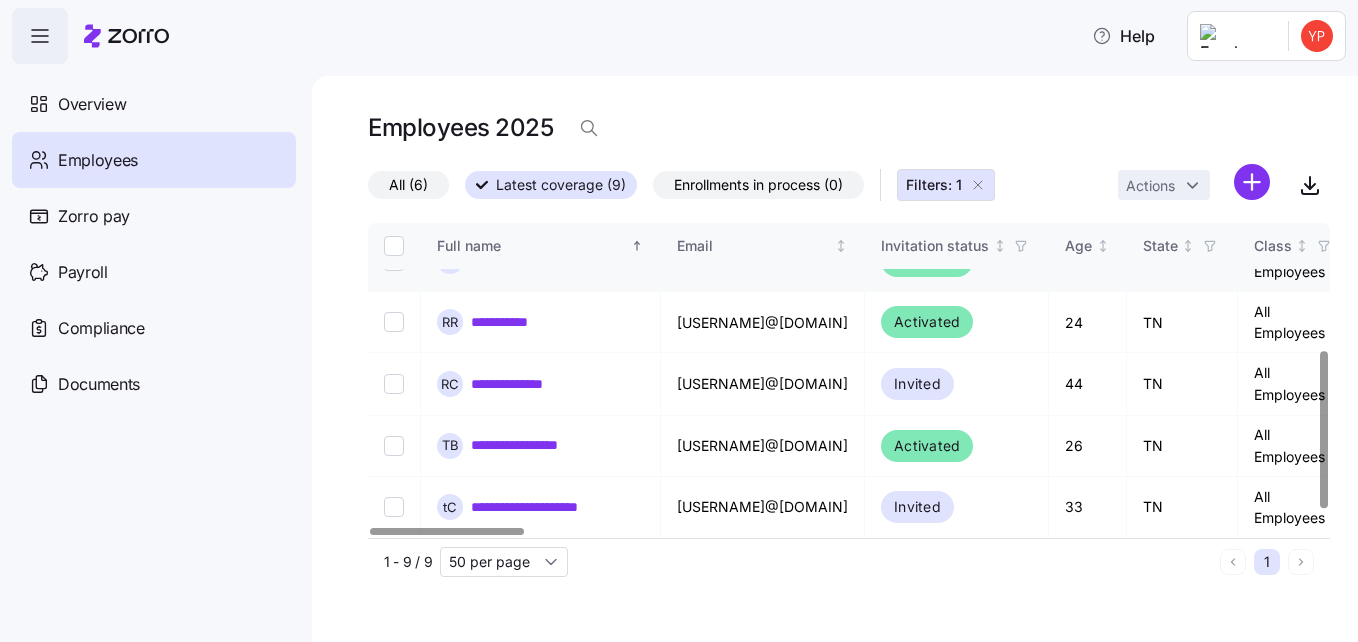 scroll, scrollTop: 0, scrollLeft: 0, axis: both 